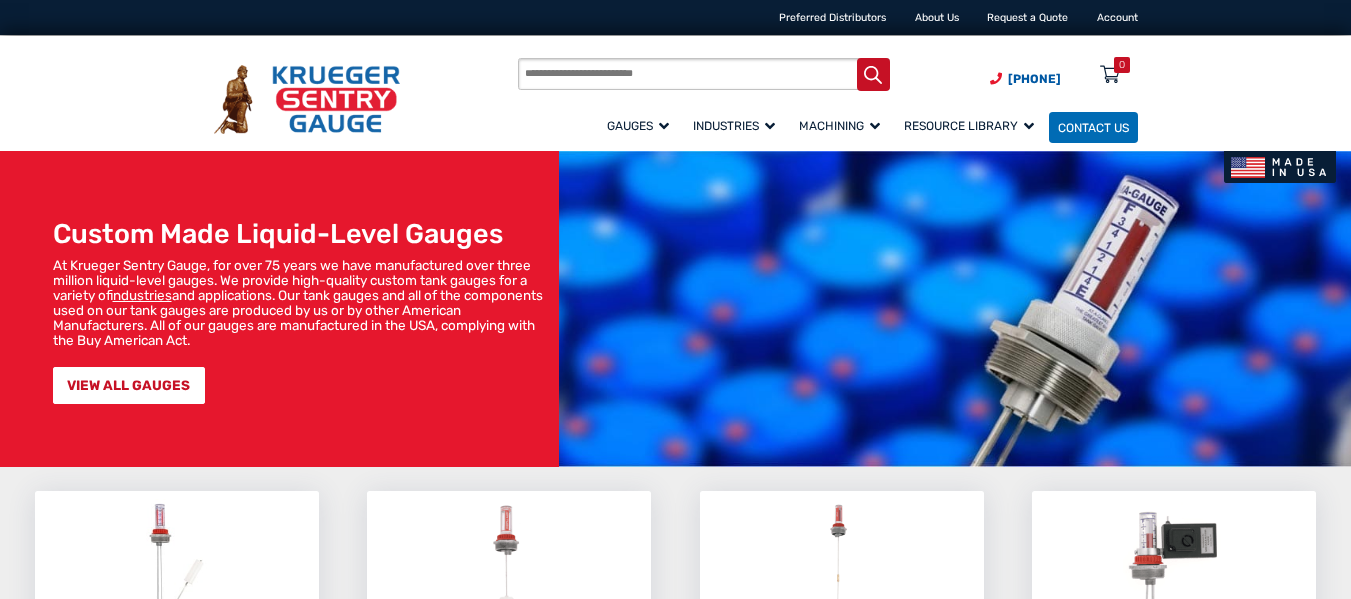 scroll, scrollTop: 0, scrollLeft: 0, axis: both 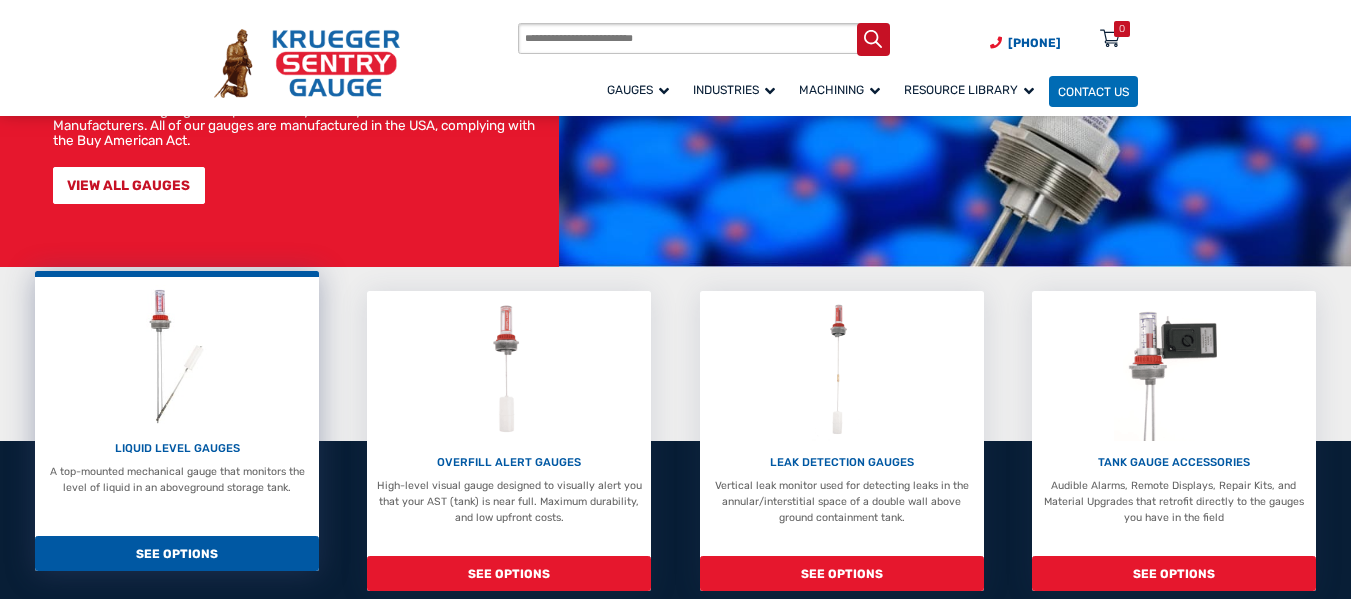 click at bounding box center [177, 356] 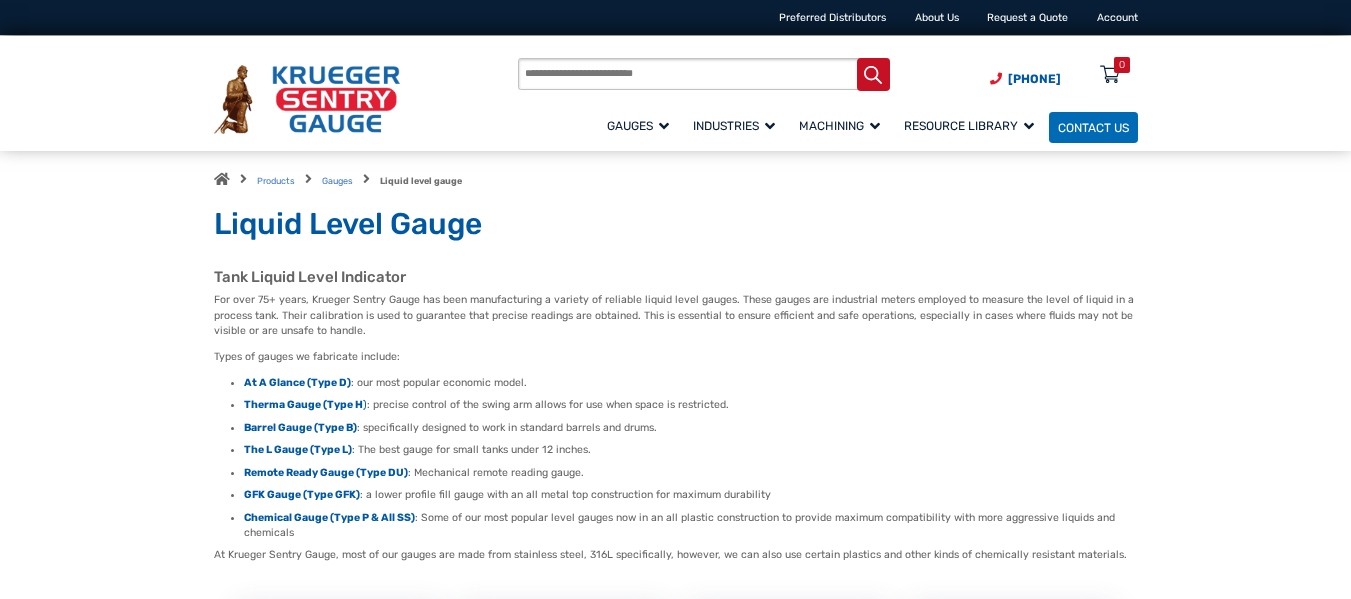 scroll, scrollTop: 0, scrollLeft: 0, axis: both 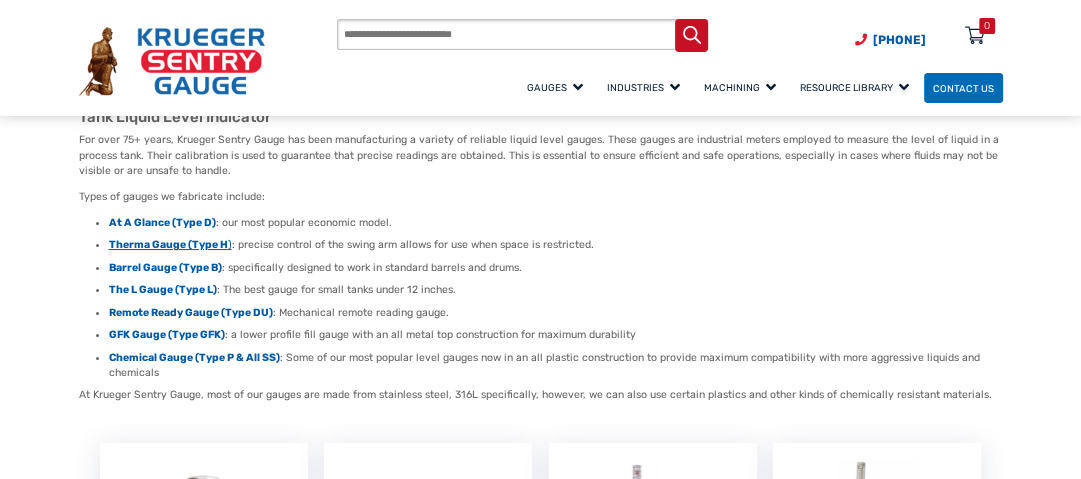 click on "Therma Gauge (Type H" at bounding box center (168, 244) 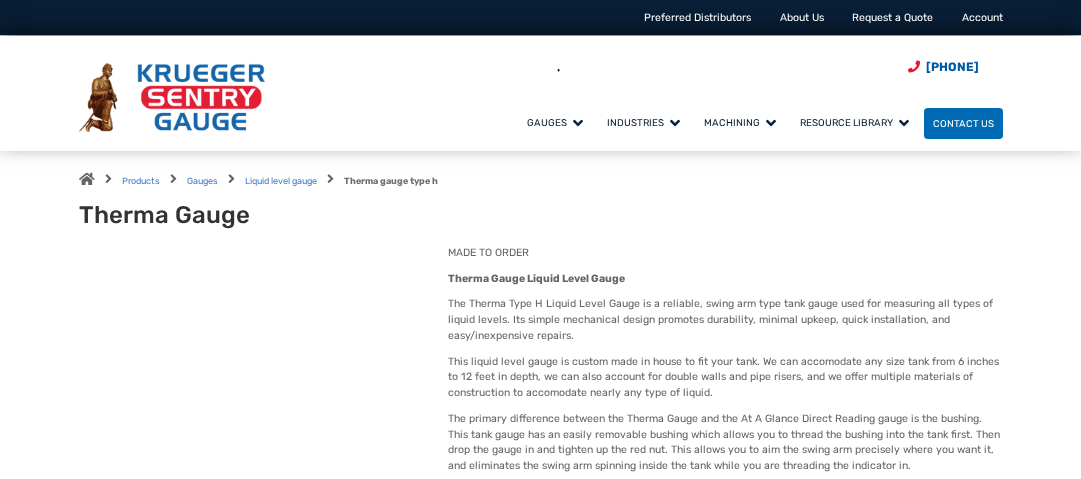 scroll, scrollTop: 0, scrollLeft: 0, axis: both 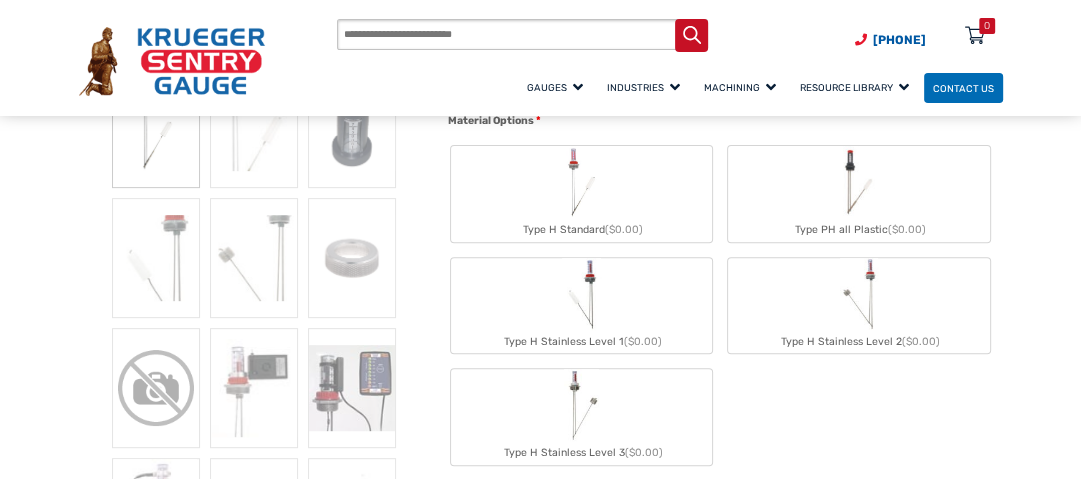 click 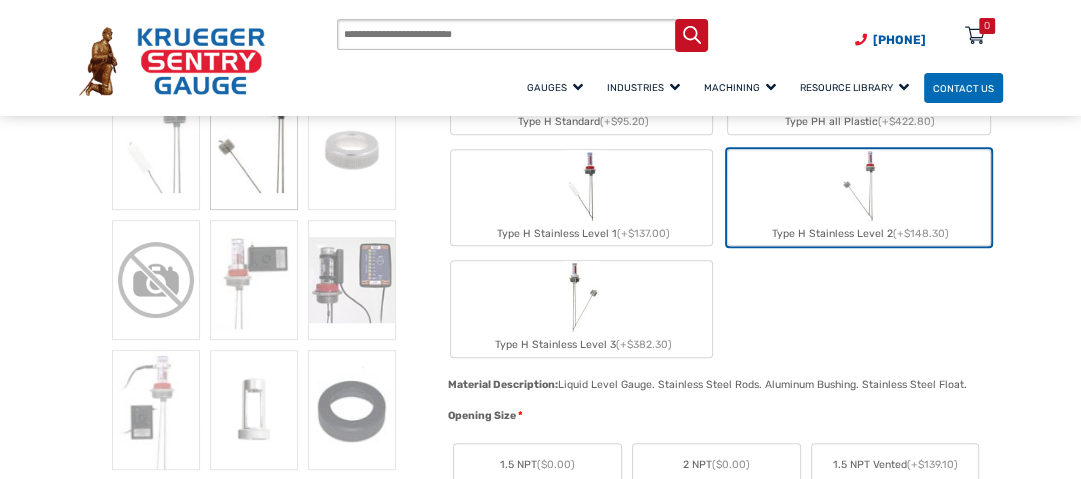 scroll, scrollTop: 560, scrollLeft: 0, axis: vertical 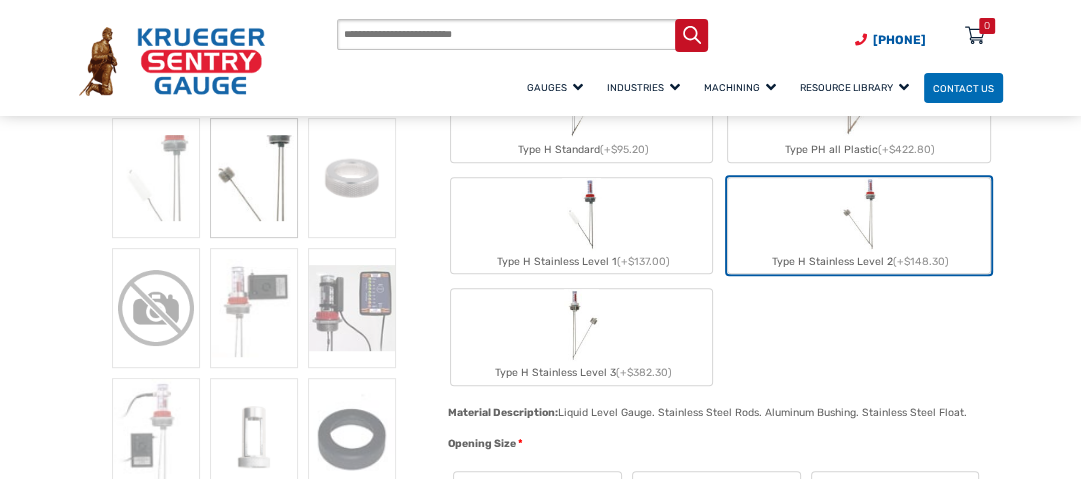click 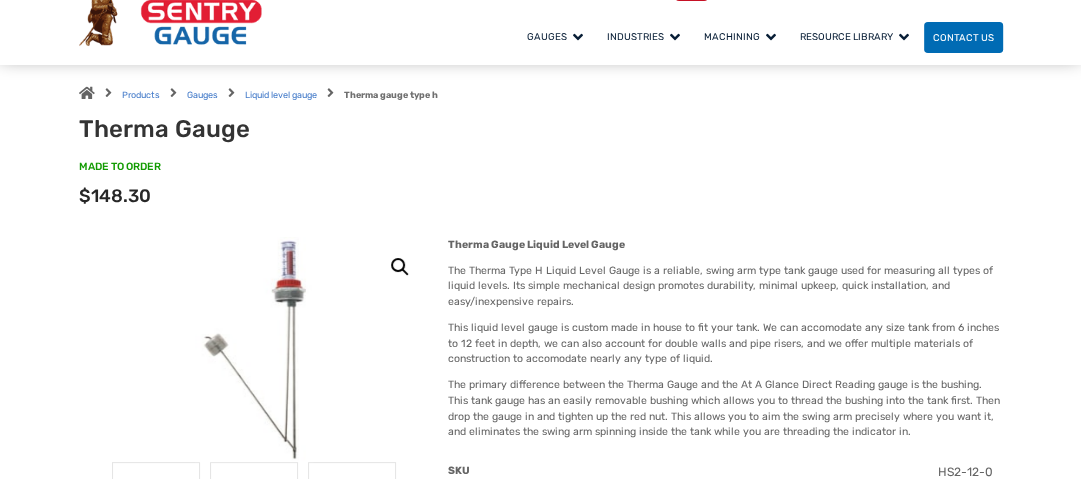 scroll, scrollTop: 0, scrollLeft: 0, axis: both 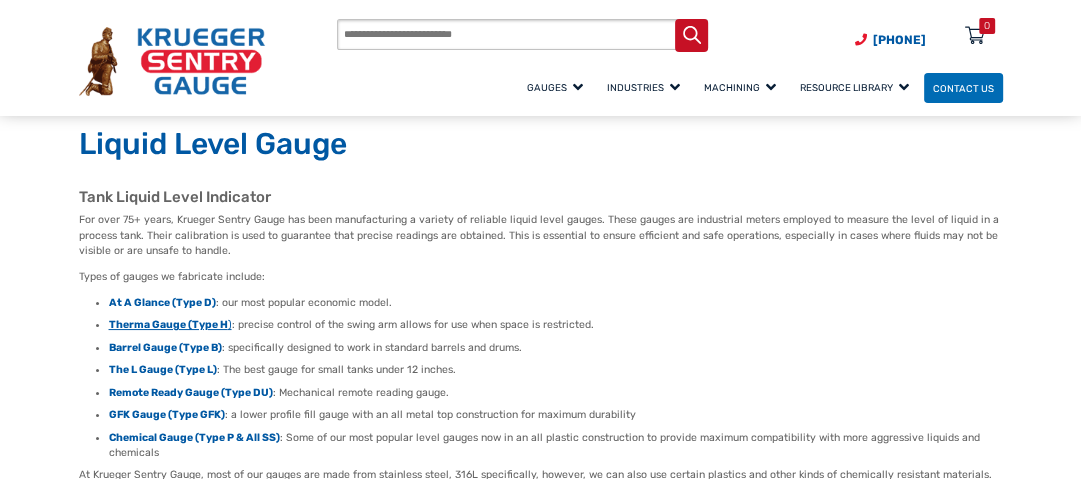 click on "Therma Gauge (Type H" at bounding box center [168, 324] 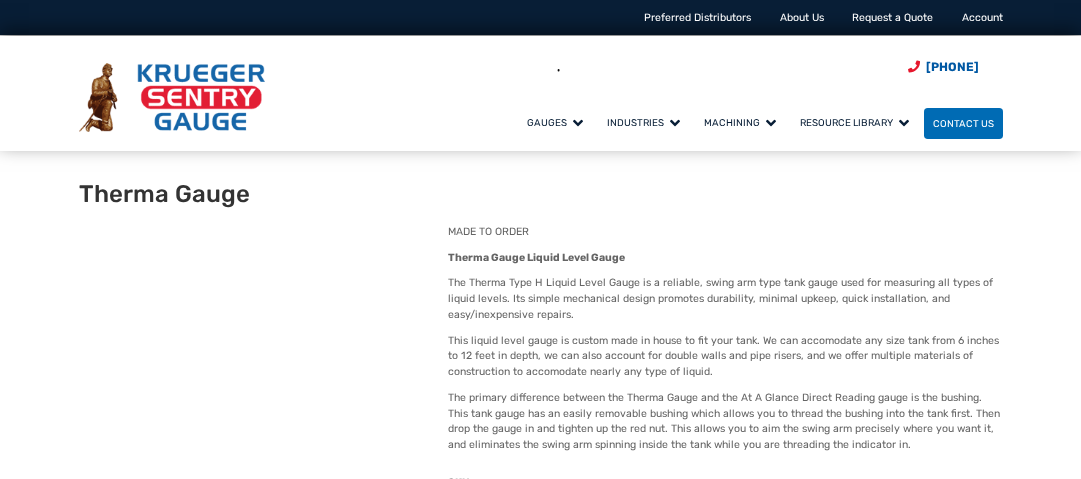 type on "**" 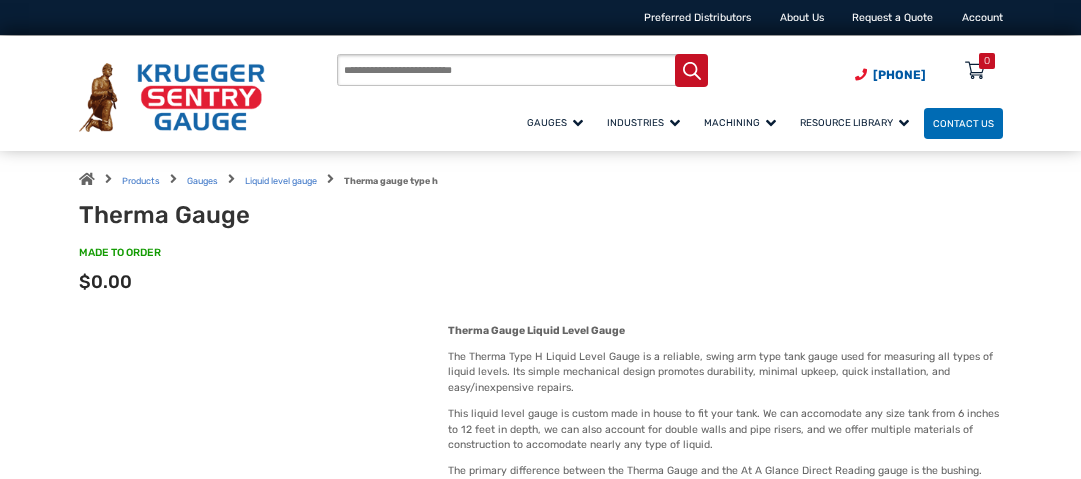 scroll, scrollTop: 0, scrollLeft: 0, axis: both 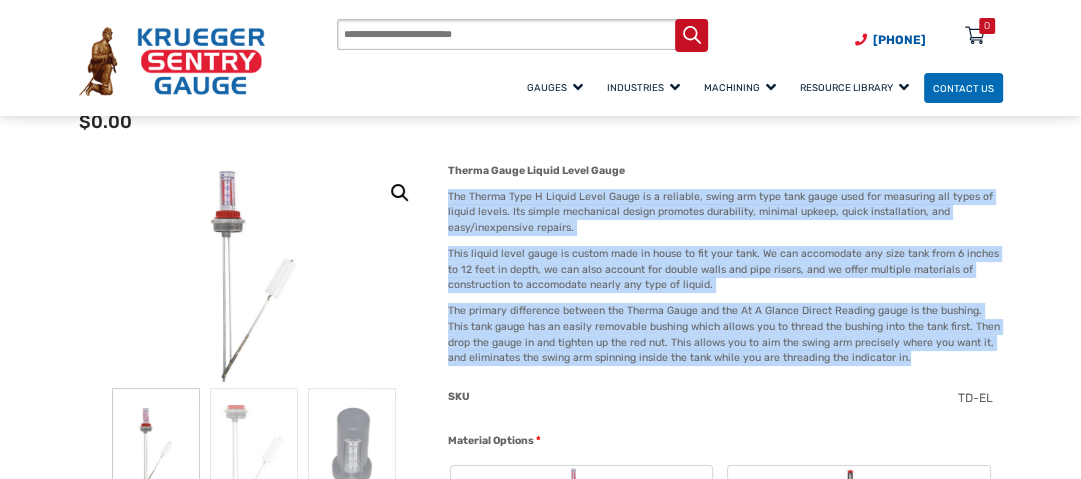 drag, startPoint x: 889, startPoint y: 360, endPoint x: 448, endPoint y: 192, distance: 471.91632 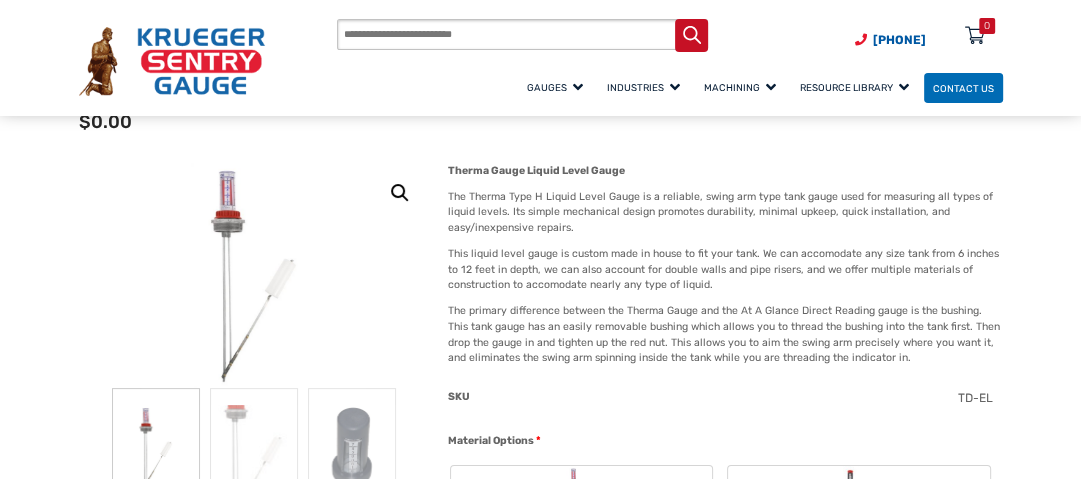 click on "Therma Gauge $ 0.00
Therma Gauge Liquid Level Gauge
The Therma Type H Liquid Level Gauge is a reliable, swing arm type tank gauge used for measuring all types of liquid levels. Its simple mechanical design promotes durability, minimal upkeep, quick installation, and easy/inexpensive repairs.
This liquid level gauge is custom made in house to fit your tank. We can accomodate any size tank from 6 inches to 12 feet in depth, we can also account for double walls and pipe risers, and we offer multiple materials of construction to accomodate nearly any type of liquid.
The primary difference between the Therma Gauge and the At A Glance Direct Reading gauge is the bushing. This tank gauge has an easily removable bushing which allows you to thread the bushing into the tank first. Then drop the gauge in and tighten up the red nut. This allows you to aim the swing arm precisely where you want it, and eliminates the swing arm spinning inside the tank while you are threading the indicator in." at bounding box center [725, 1188] 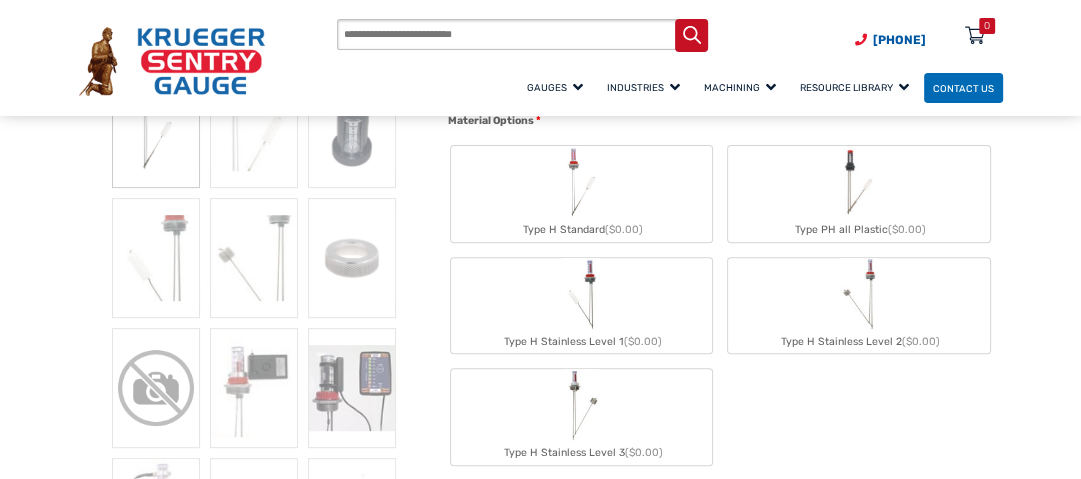 scroll, scrollTop: 480, scrollLeft: 0, axis: vertical 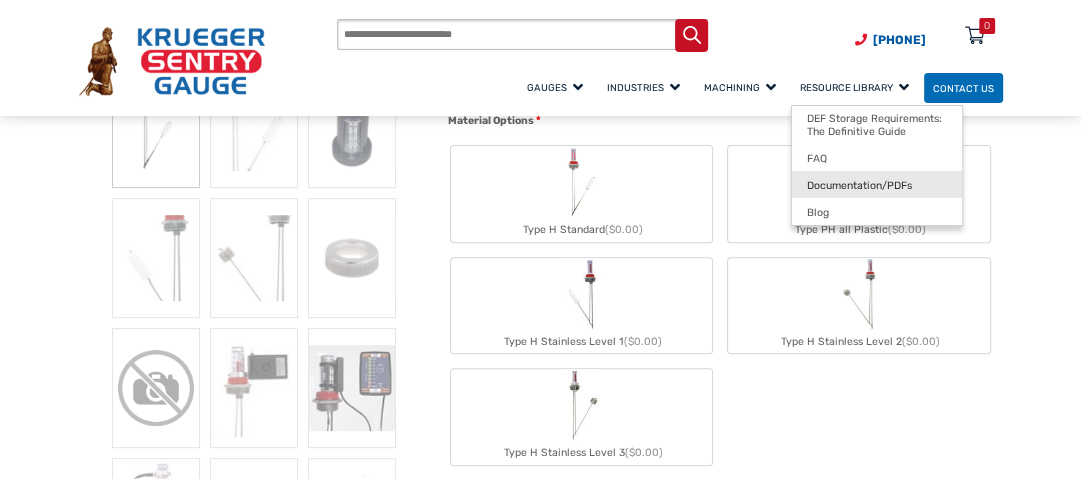 click on "Documentation/PDFs" at bounding box center [859, 185] 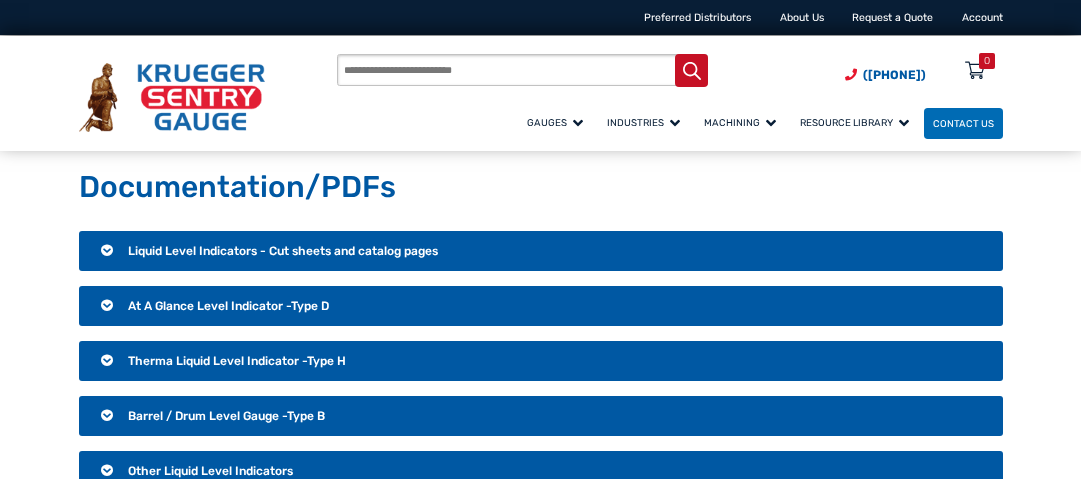 scroll, scrollTop: 0, scrollLeft: 0, axis: both 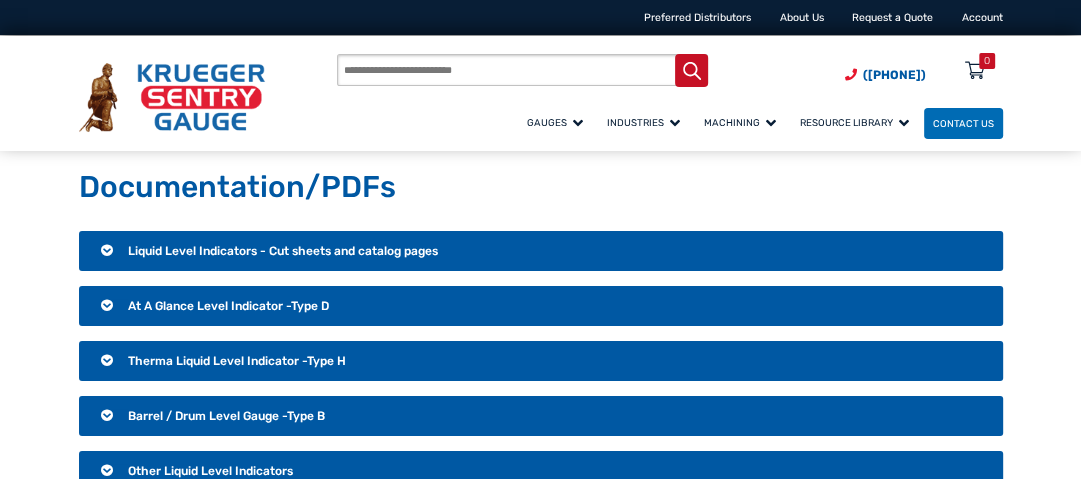 click on "Therma Liquid Level Indicator -Type H" at bounding box center [237, 361] 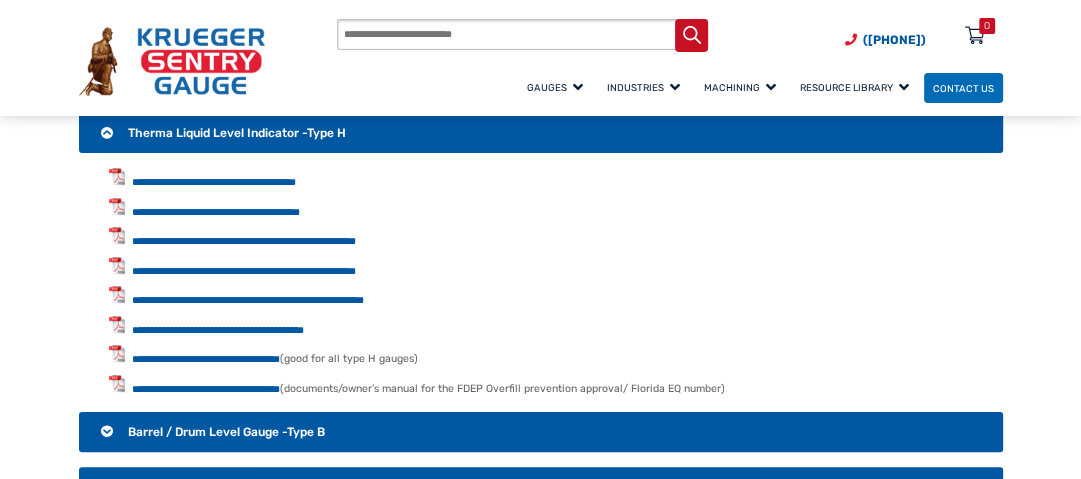 scroll, scrollTop: 240, scrollLeft: 0, axis: vertical 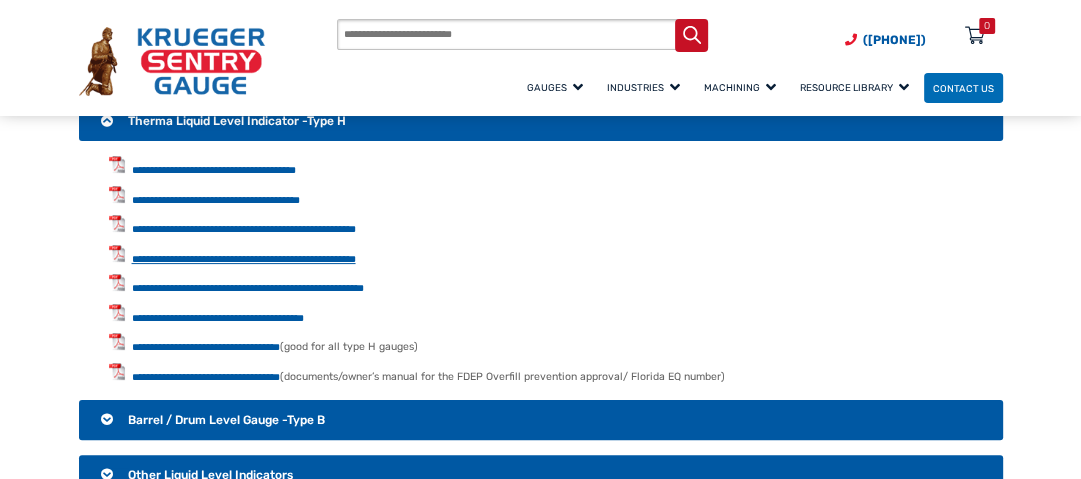click on "**********" at bounding box center [244, 259] 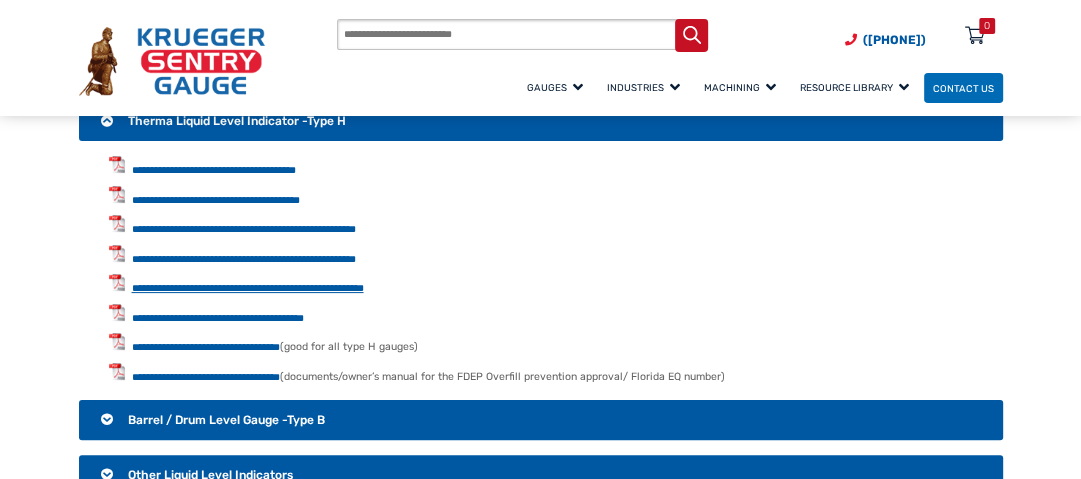 click on "**********" at bounding box center [248, 288] 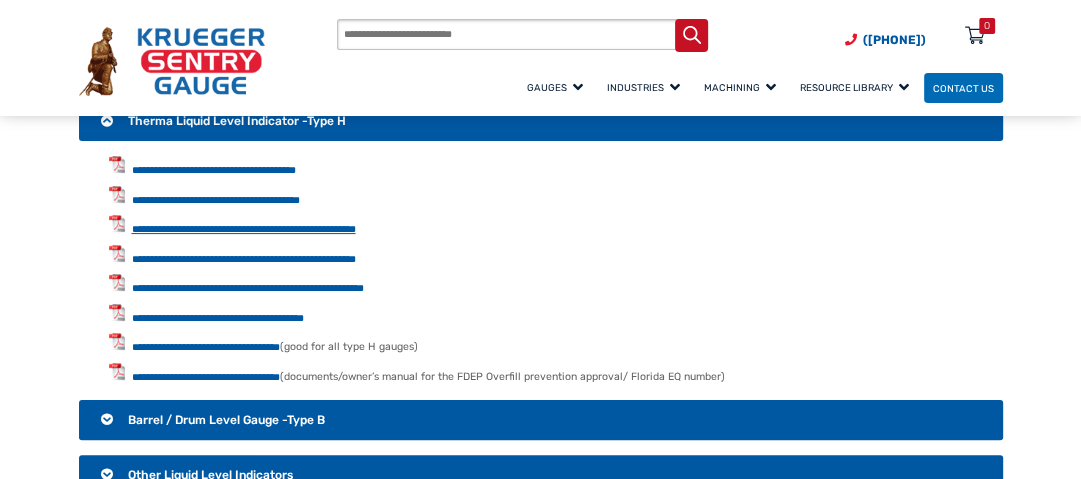click on "**********" at bounding box center (244, 229) 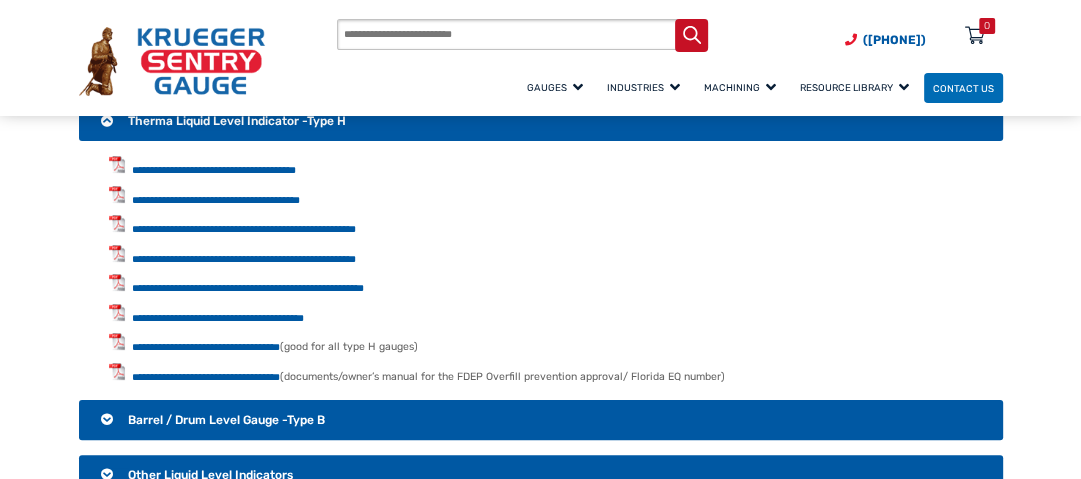 scroll, scrollTop: 160, scrollLeft: 0, axis: vertical 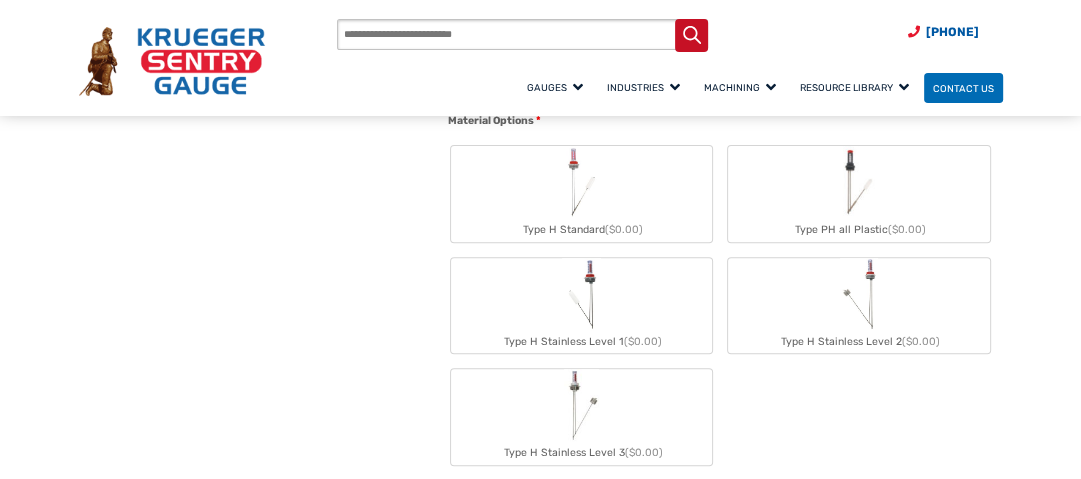 type on "**" 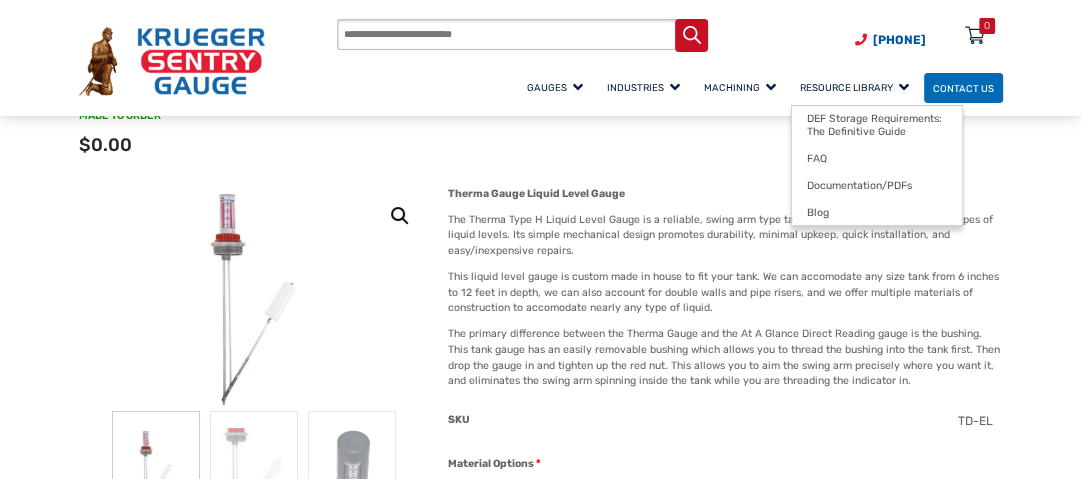 scroll, scrollTop: 100, scrollLeft: 0, axis: vertical 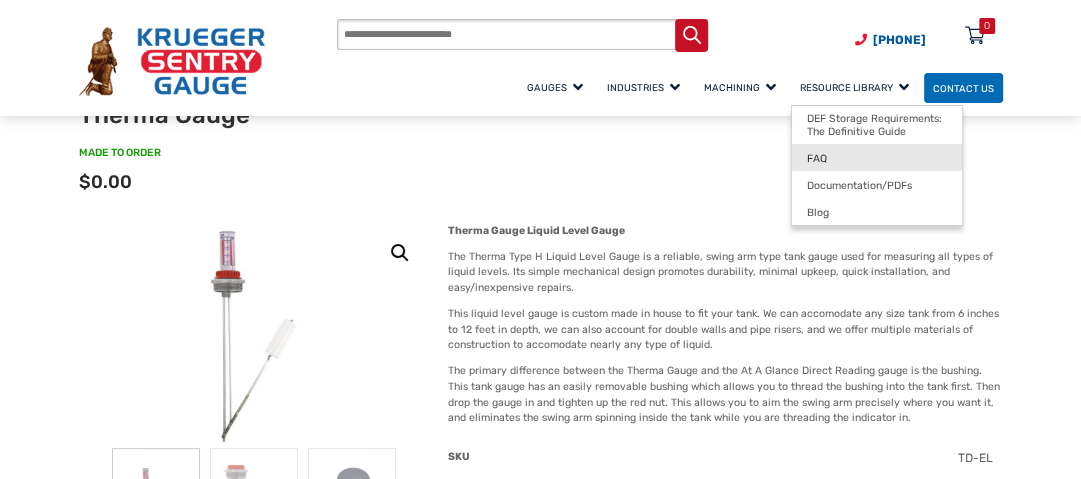 click on "FAQ" at bounding box center [877, 157] 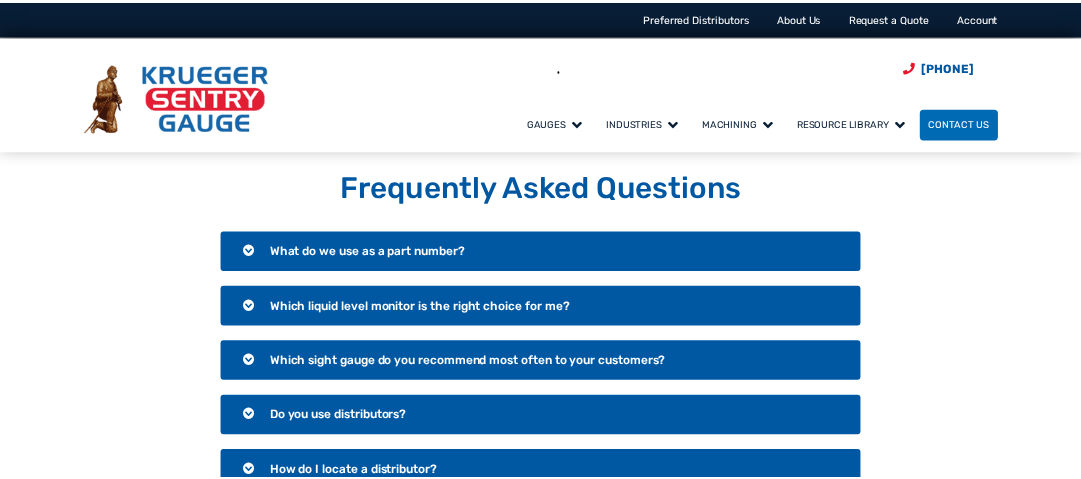 scroll, scrollTop: 0, scrollLeft: 0, axis: both 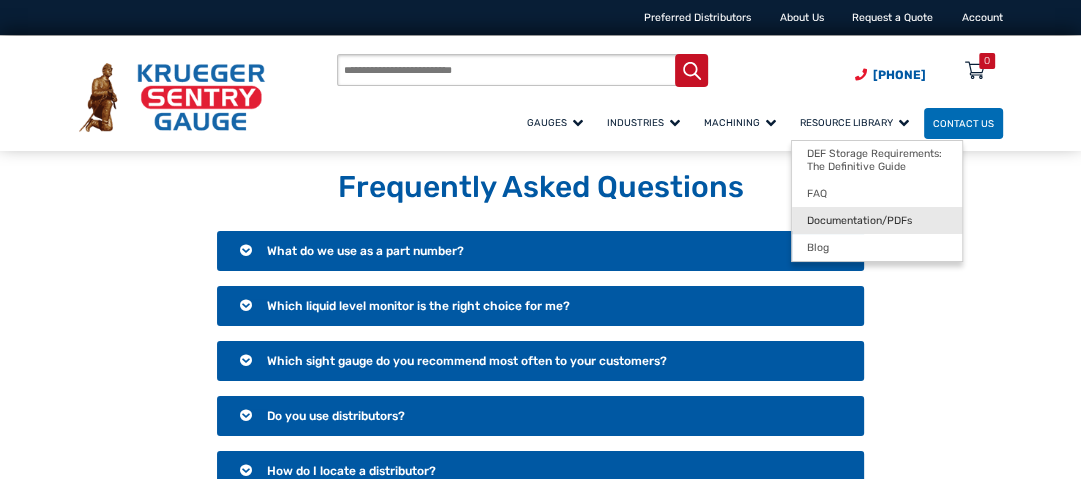 click on "Documentation/PDFs" at bounding box center (859, 220) 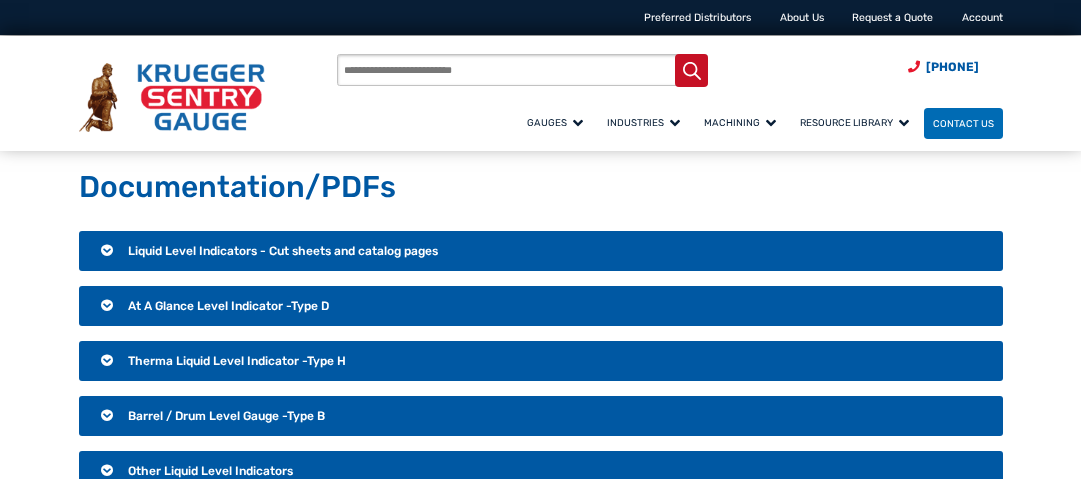 scroll, scrollTop: 0, scrollLeft: 0, axis: both 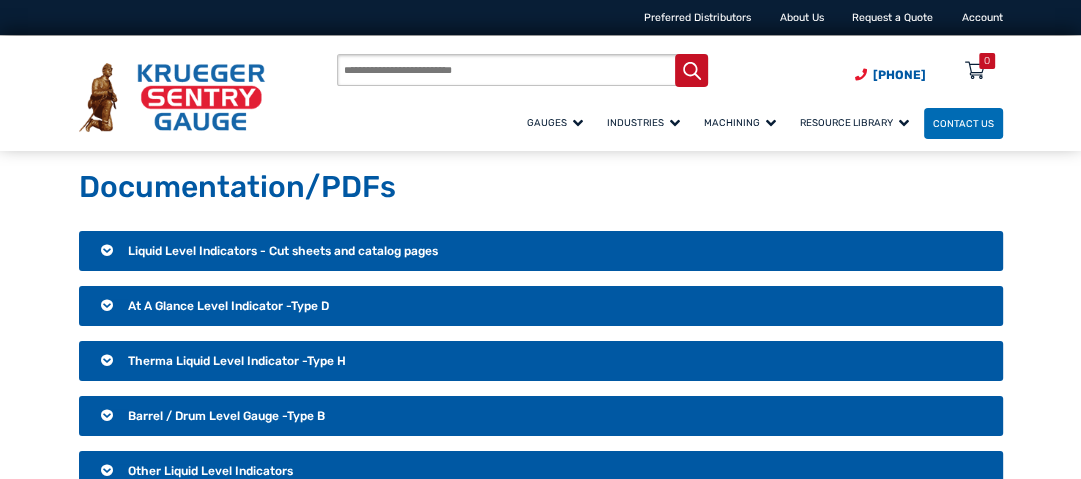 click on "At A Glance Level Indicator -Type D" at bounding box center (228, 306) 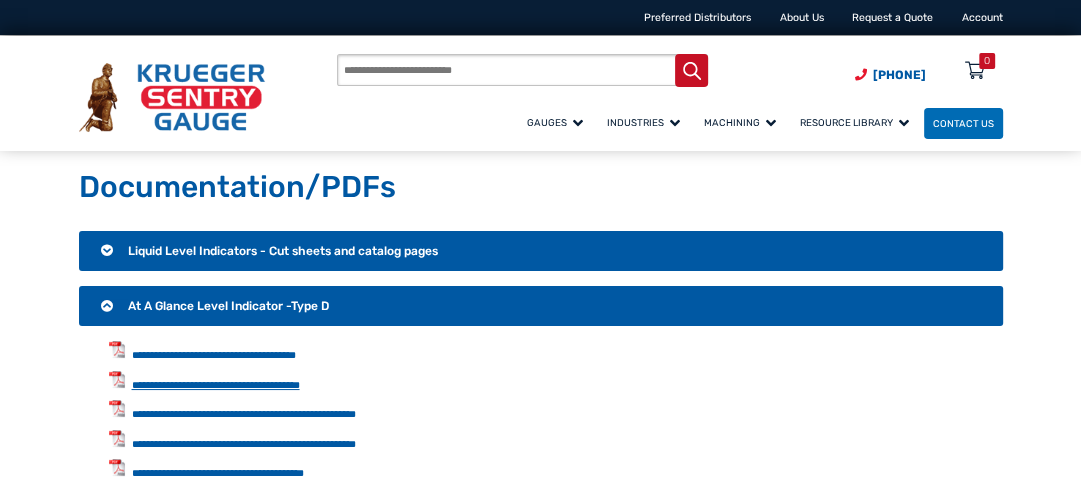 click on "**********" at bounding box center (216, 385) 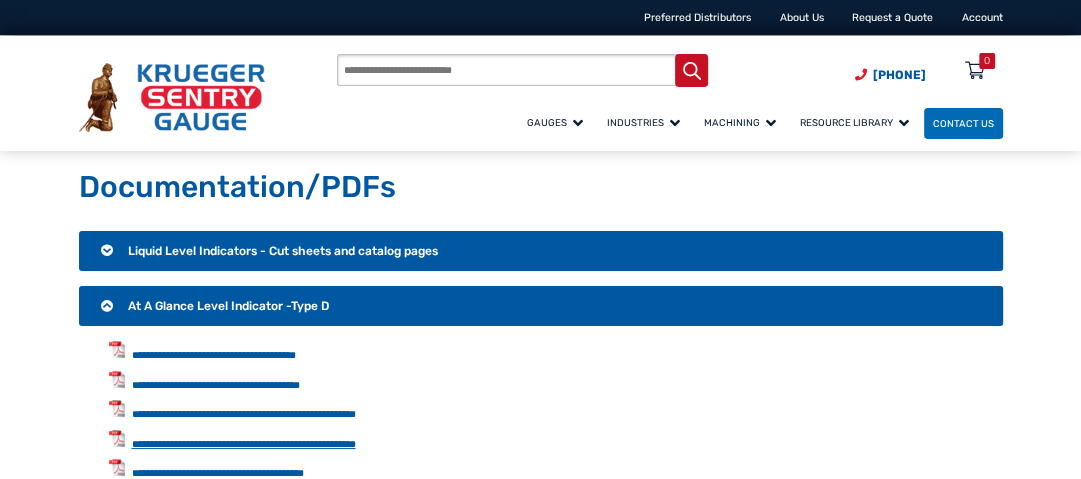click on "**********" at bounding box center [244, 444] 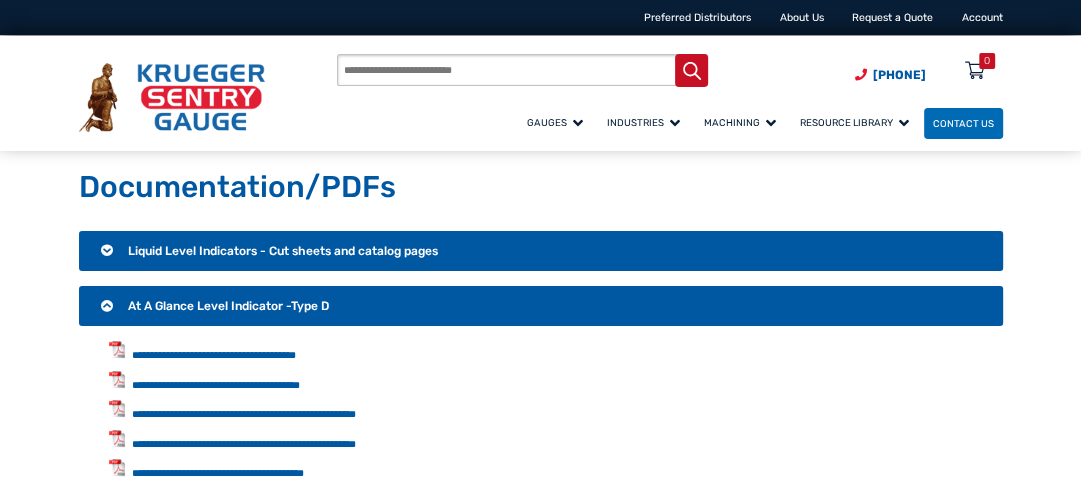 click on "At A Glance Level Indicator -Type D" at bounding box center (541, 306) 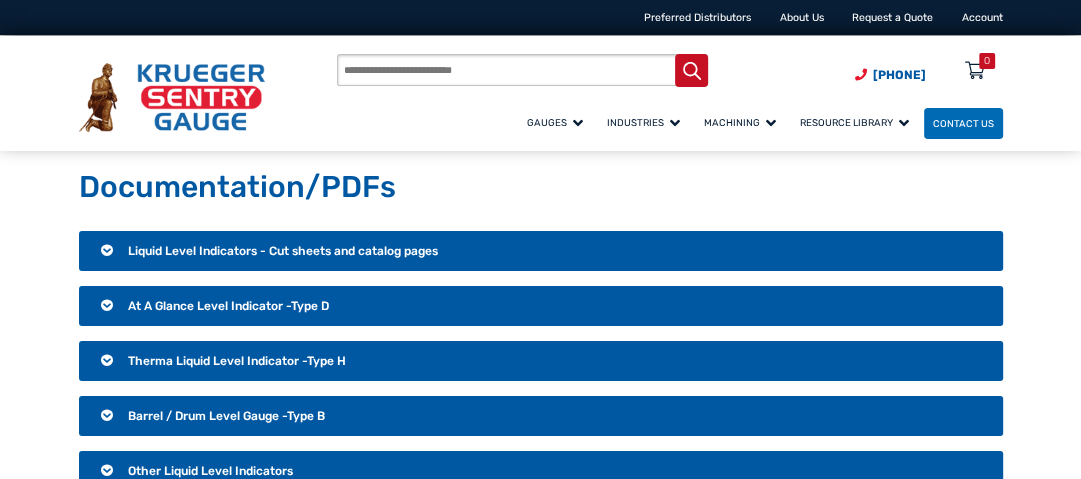 click on "Liquid Level Indicators - Cut sheets and catalog pages" at bounding box center [283, 251] 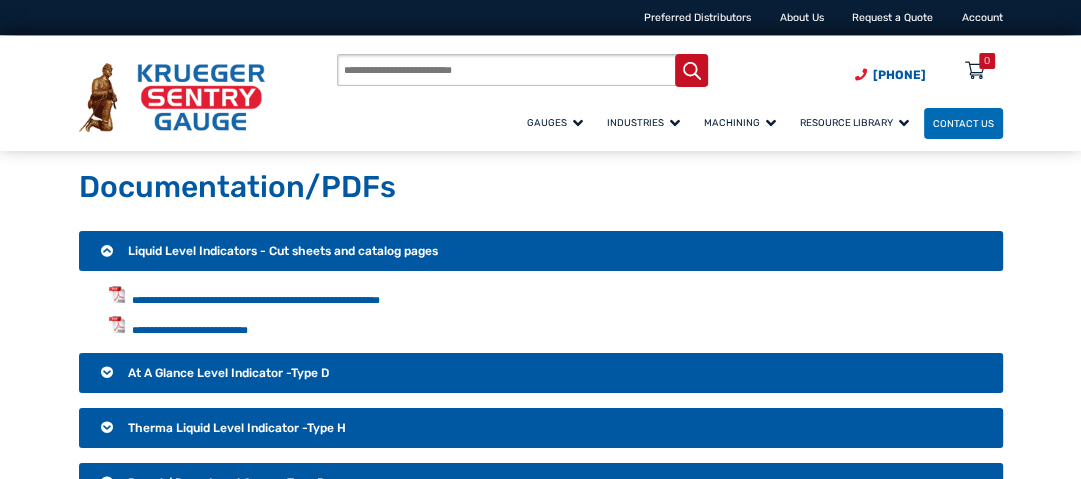 click on "**********" at bounding box center [556, 297] 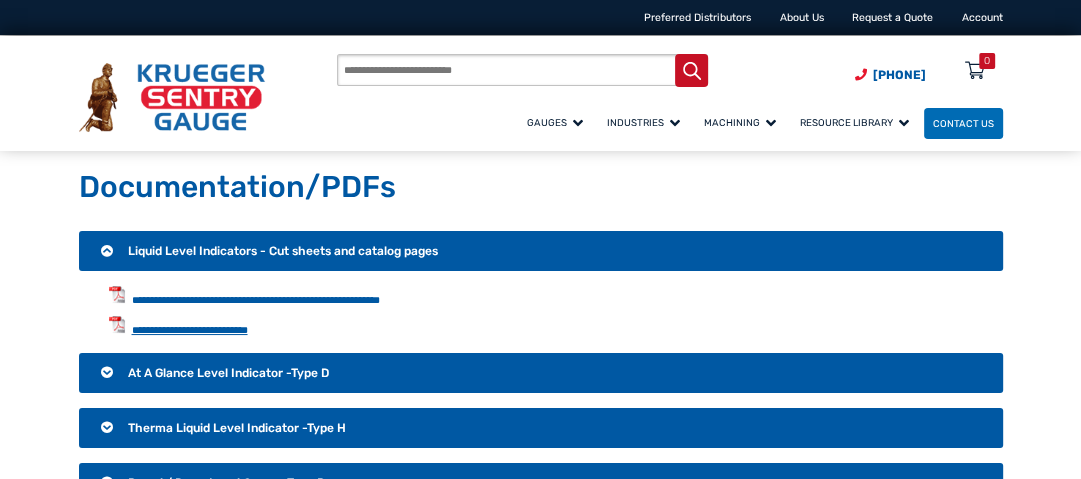click on "**********" at bounding box center [190, 330] 